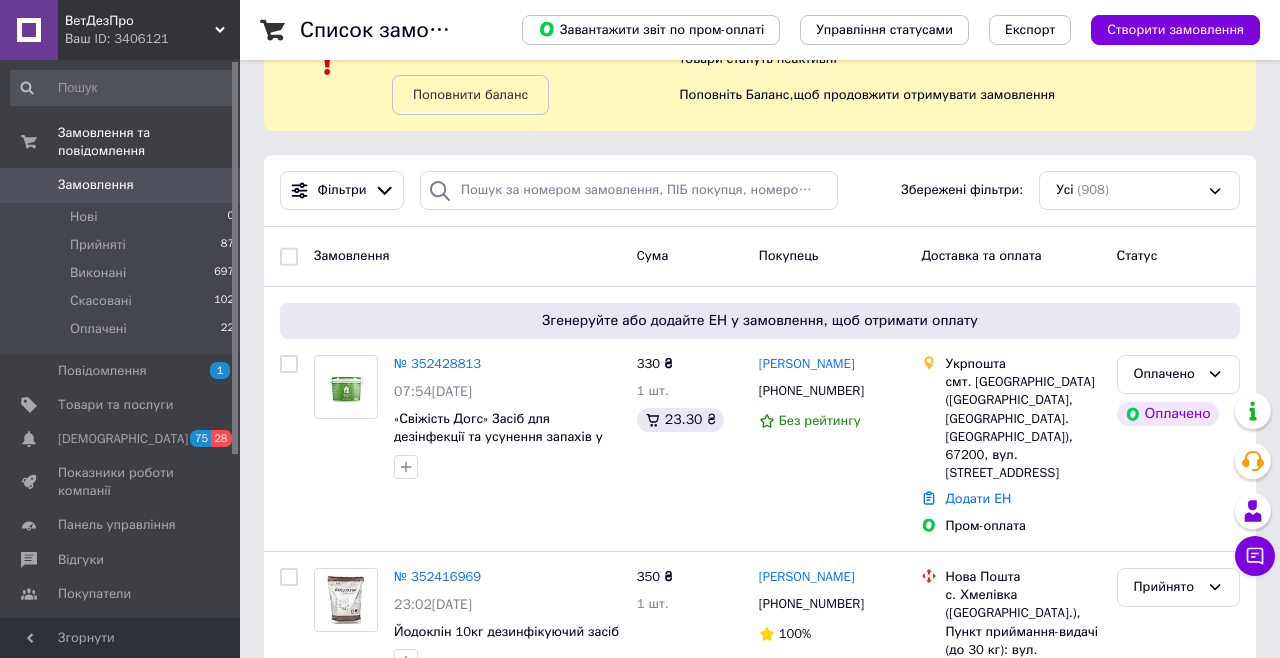 scroll, scrollTop: 0, scrollLeft: 0, axis: both 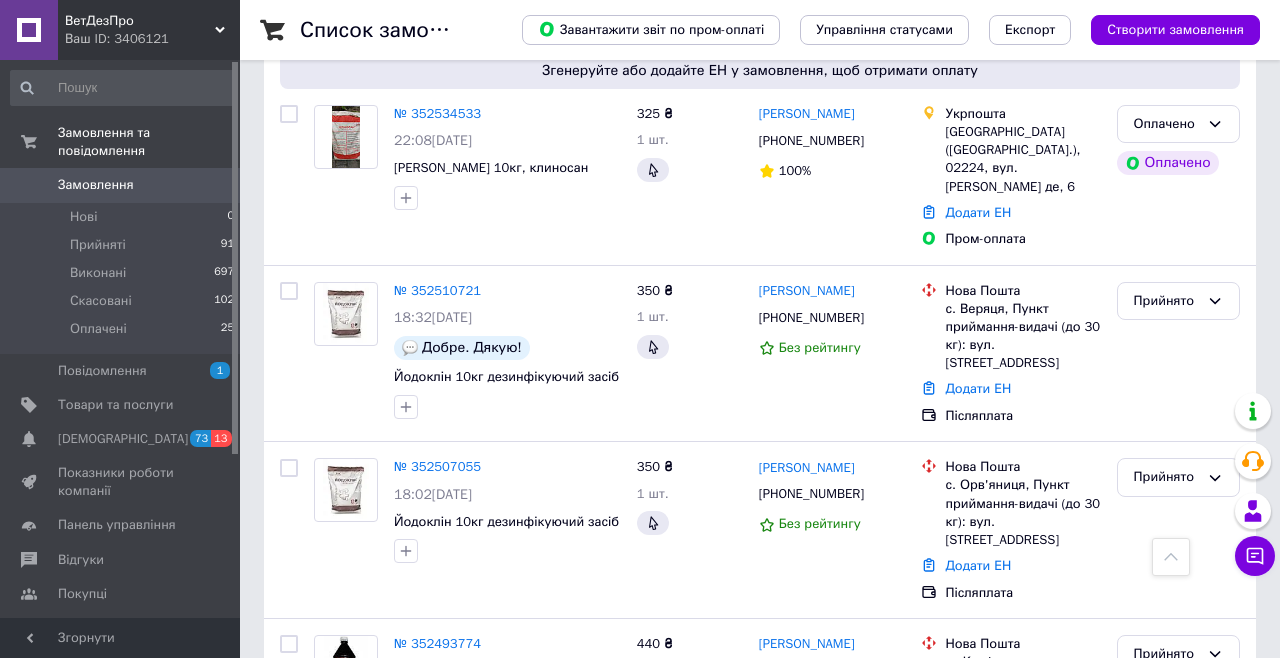 click on "1 шт." at bounding box center [653, 493] 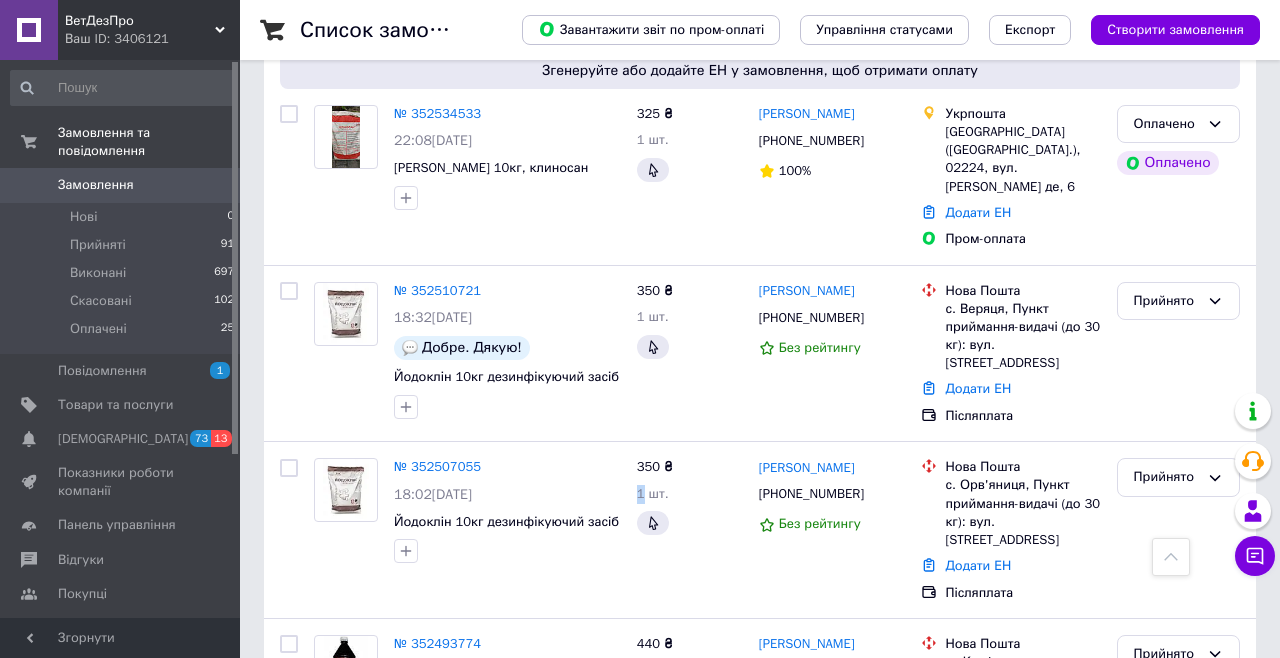 click on "№ 352507055" at bounding box center (437, 466) 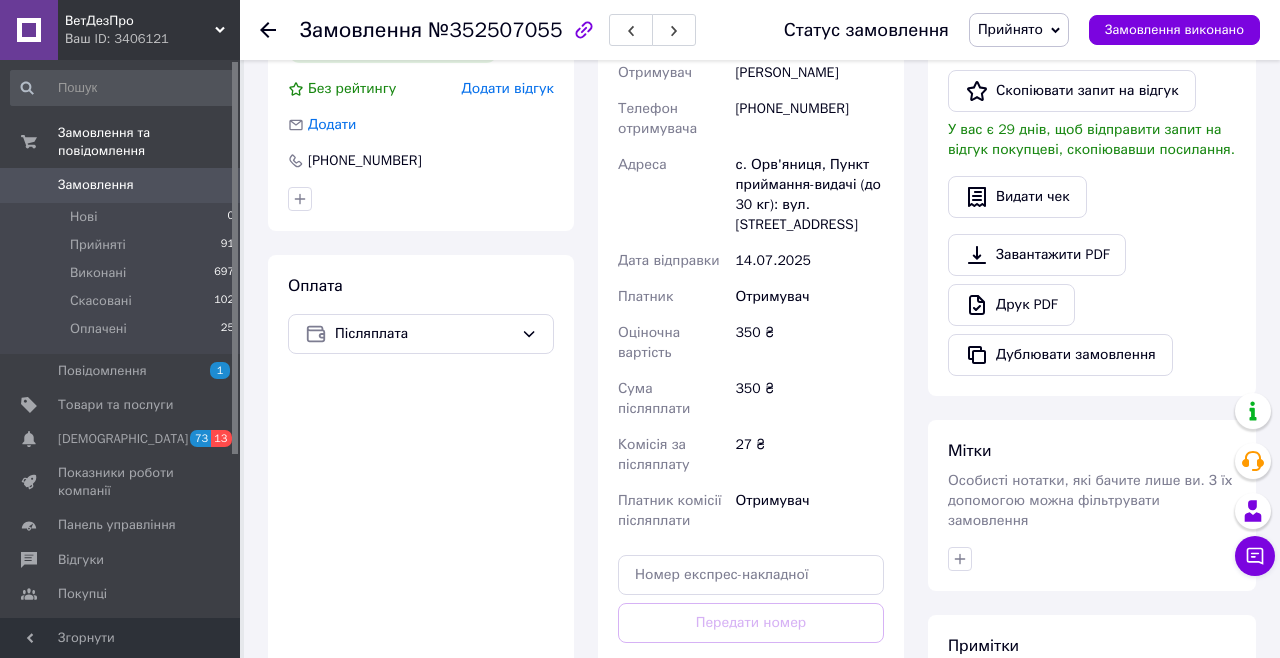 scroll, scrollTop: 506, scrollLeft: 0, axis: vertical 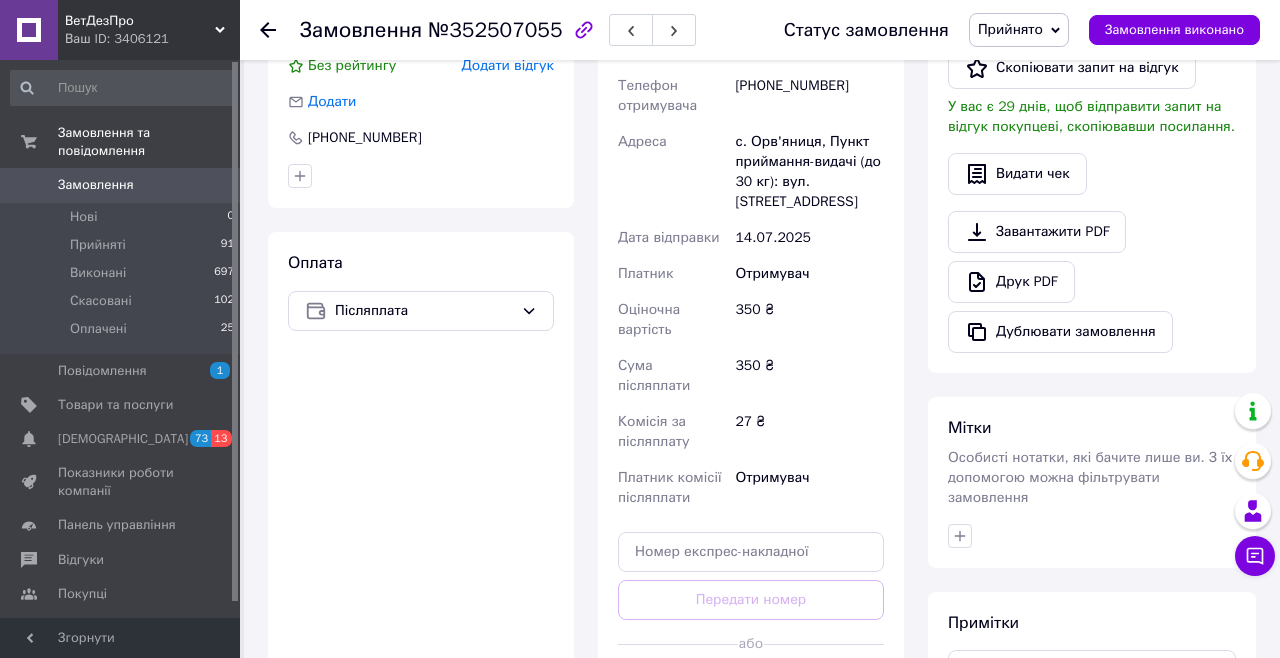 click on "Згенерувати ЕН" at bounding box center [751, 689] 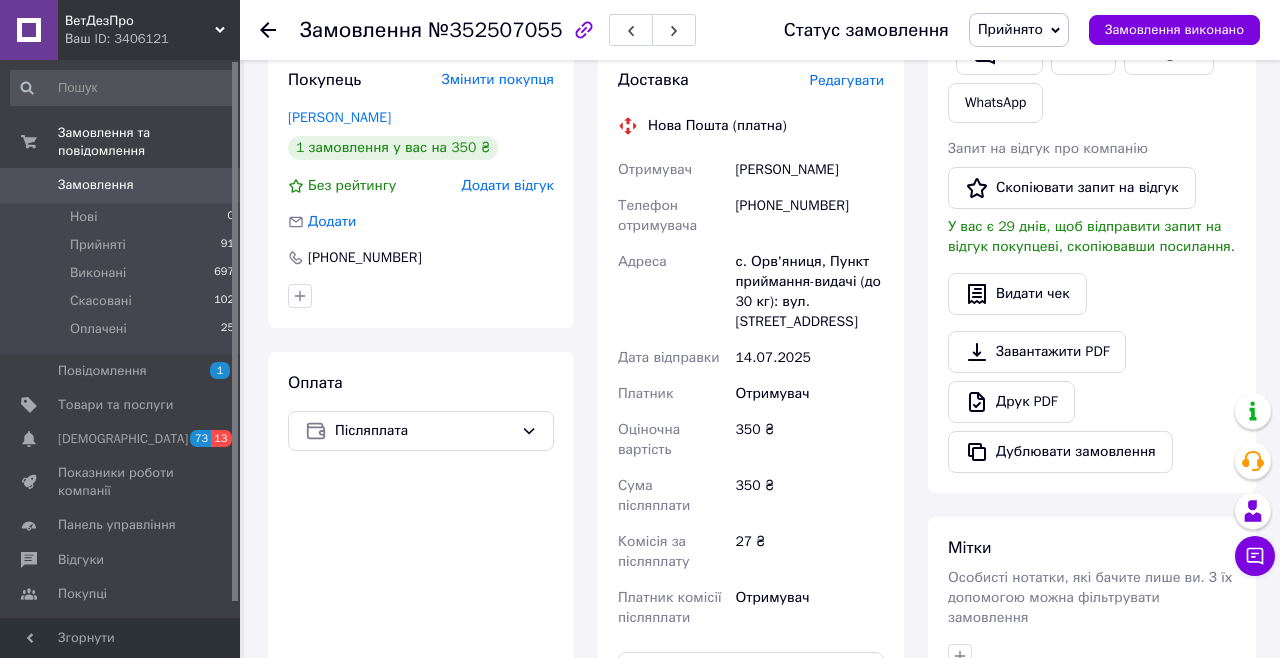 scroll, scrollTop: 384, scrollLeft: 0, axis: vertical 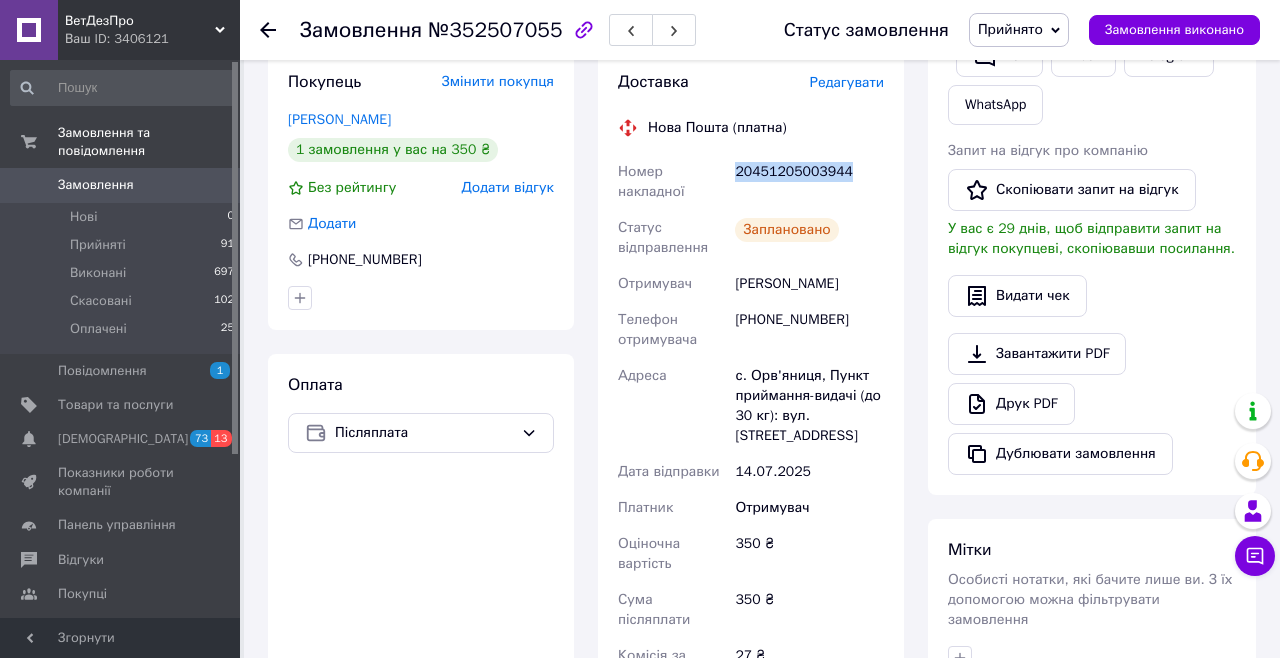 copy on "20451205003944" 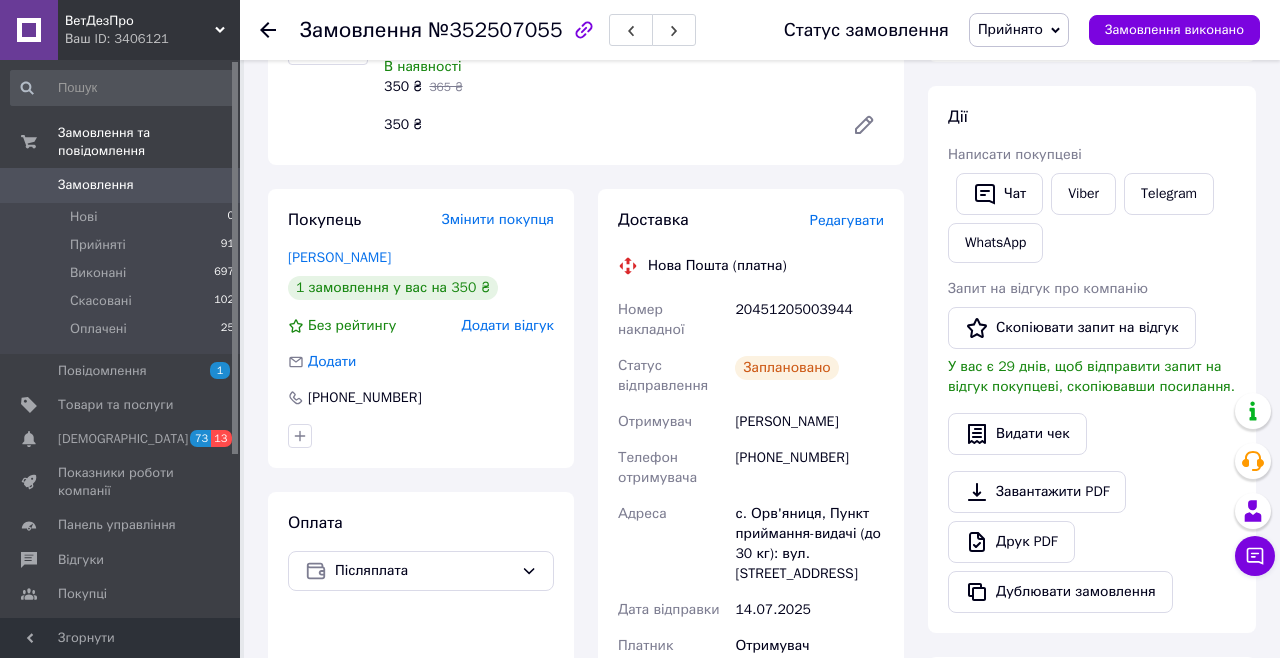 scroll, scrollTop: 0, scrollLeft: 0, axis: both 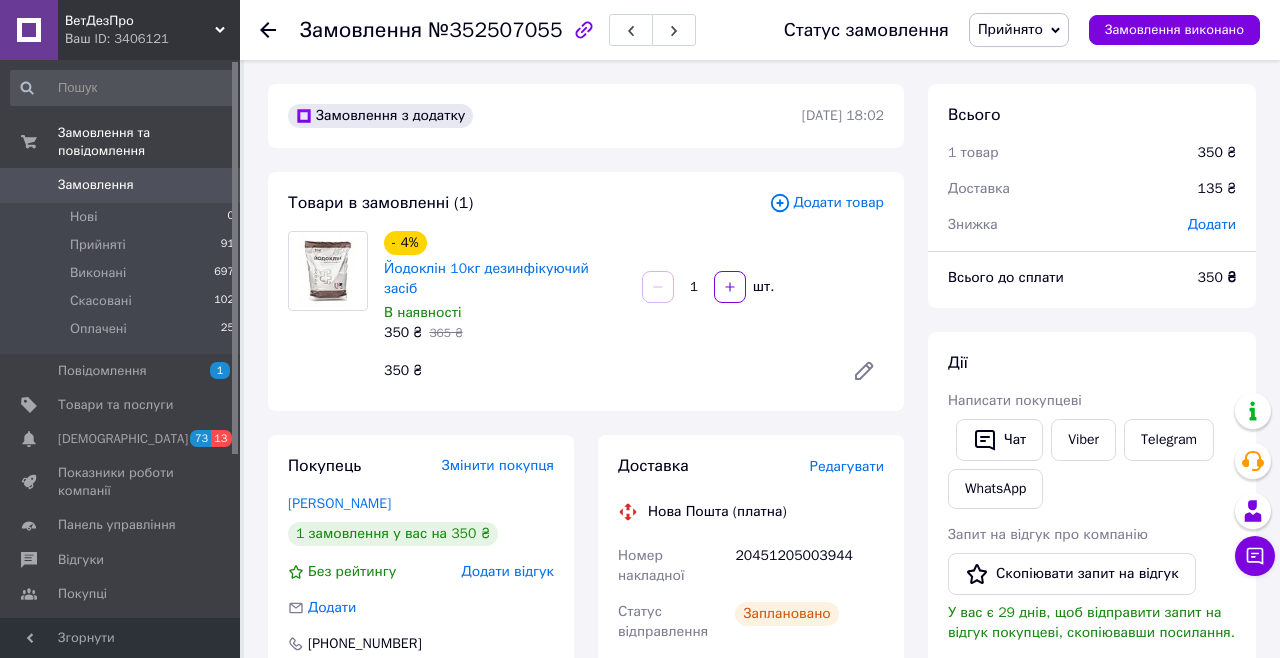 click 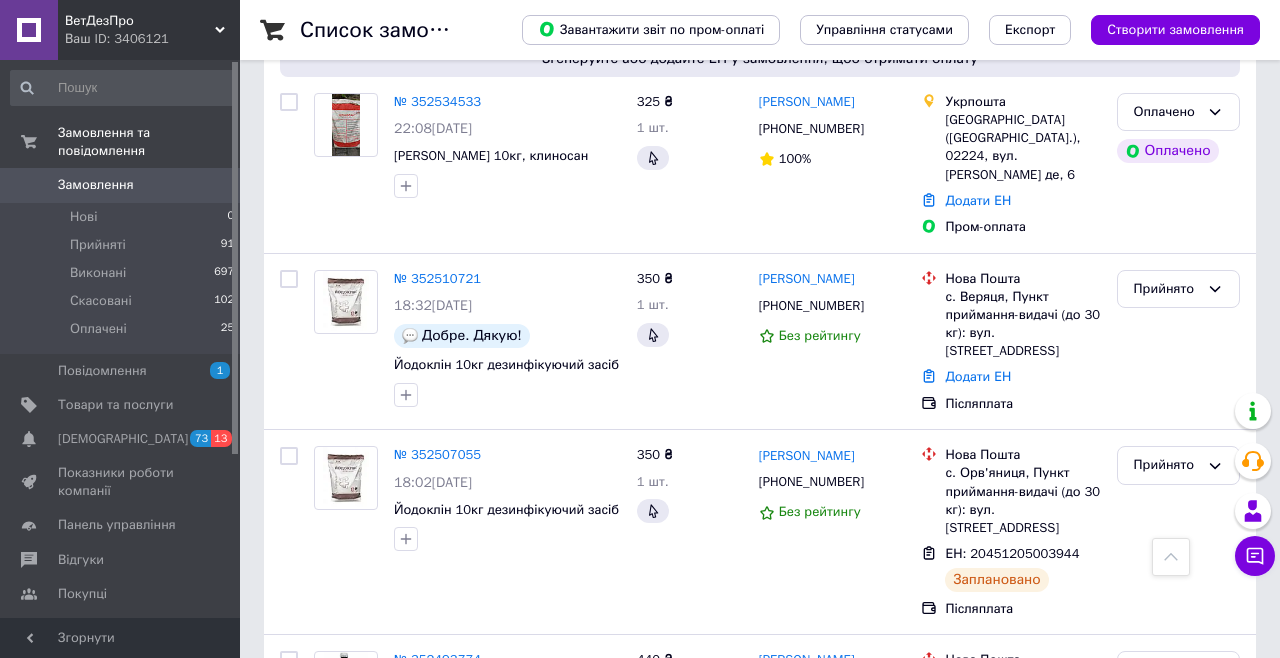 scroll, scrollTop: 766, scrollLeft: 0, axis: vertical 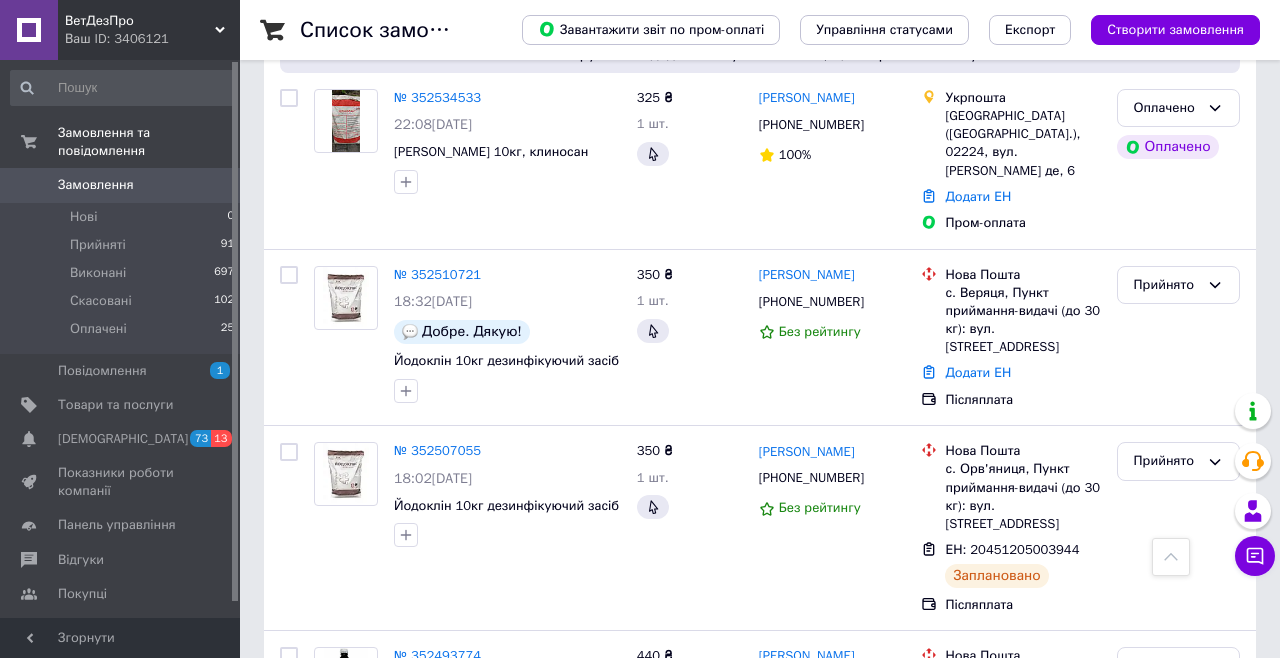 click on "Показники роботи компанії" at bounding box center (123, 482) 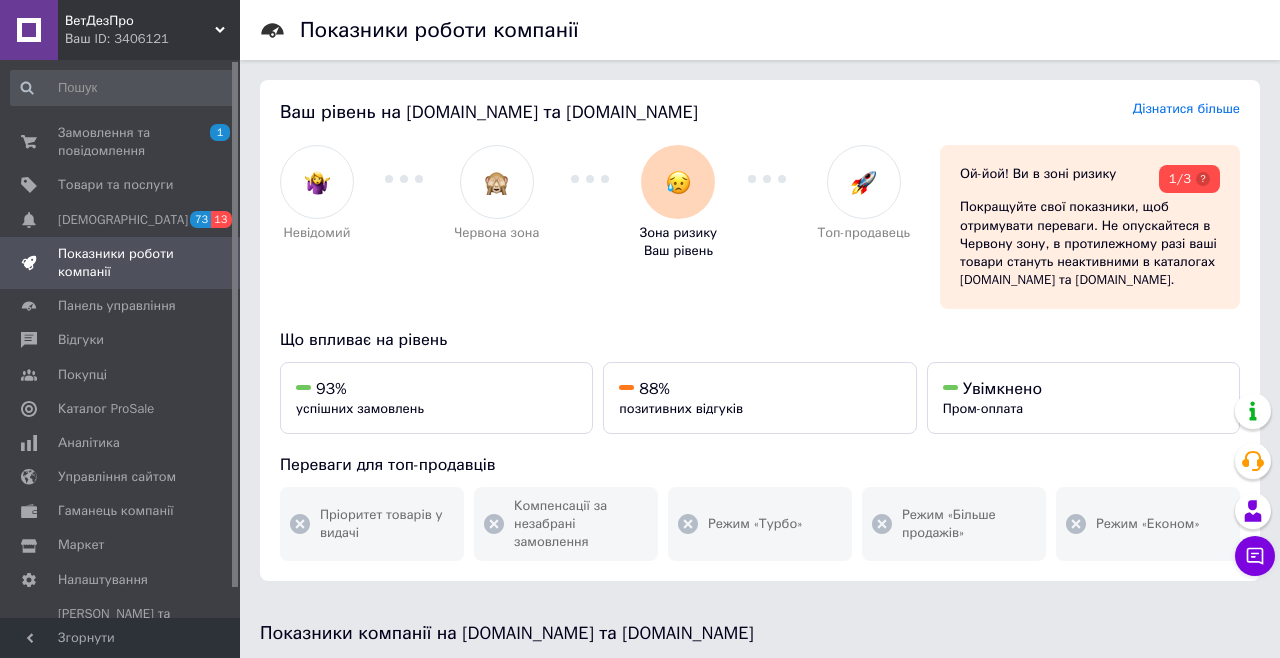 click on "Покупці" at bounding box center (123, 375) 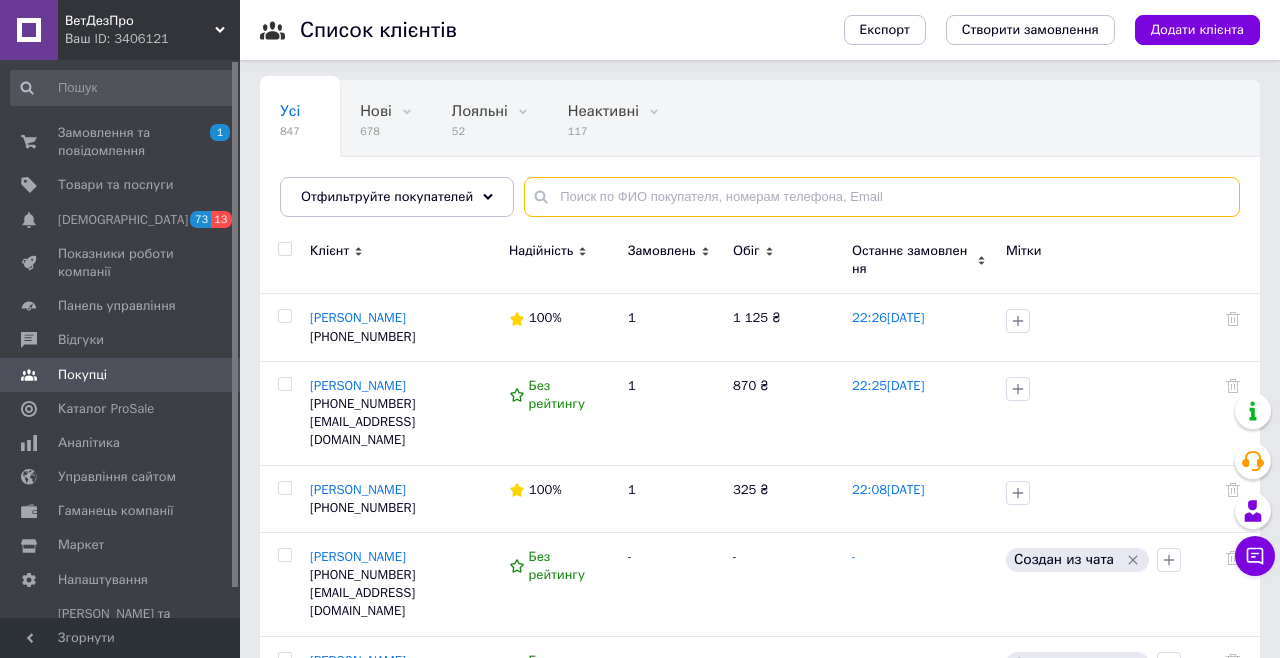 click at bounding box center (882, 197) 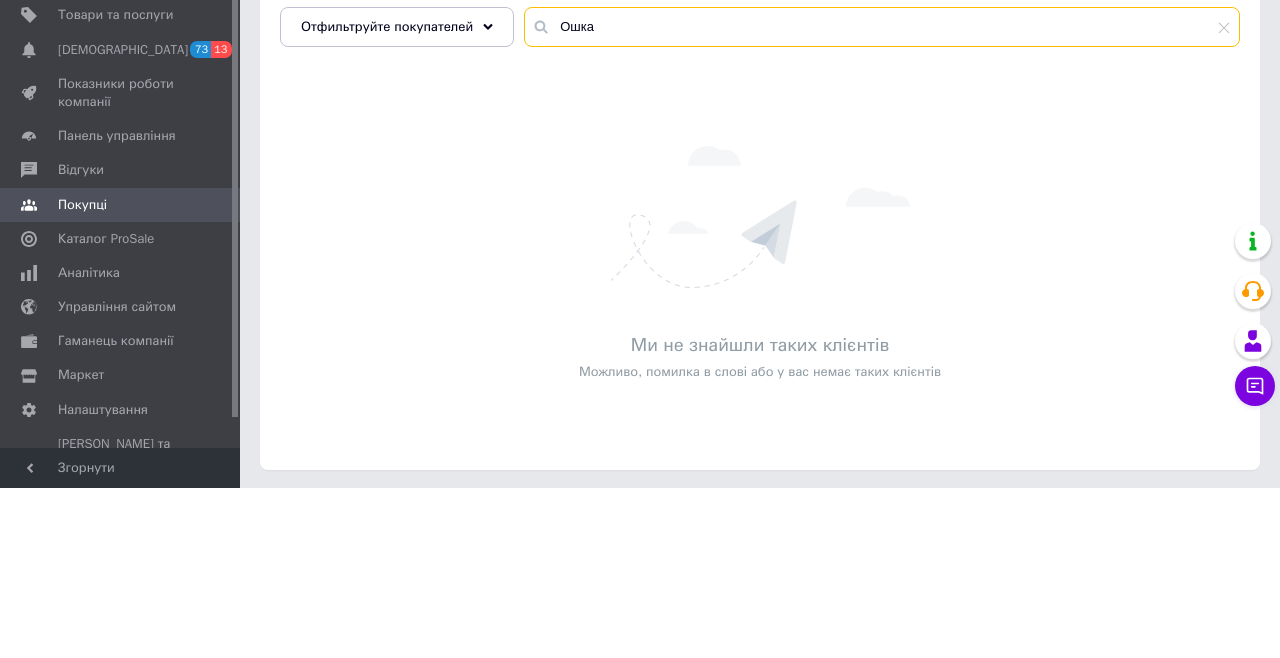 type on "Ошка" 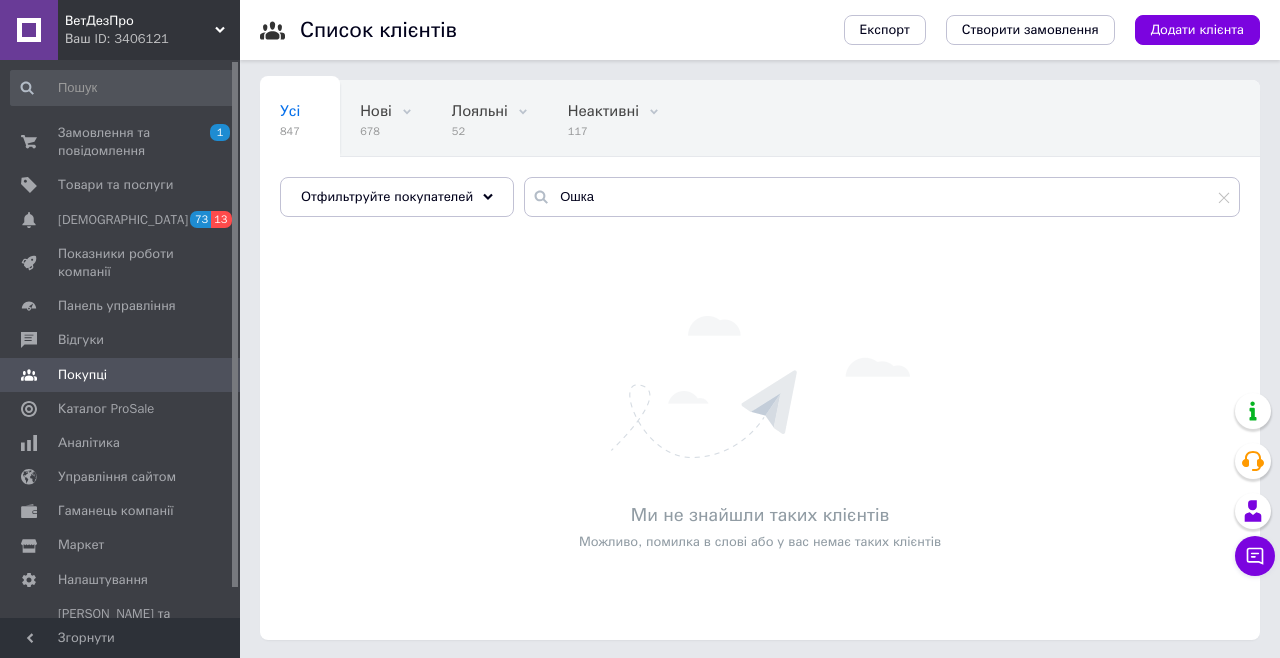 click on "Покупці" at bounding box center [123, 375] 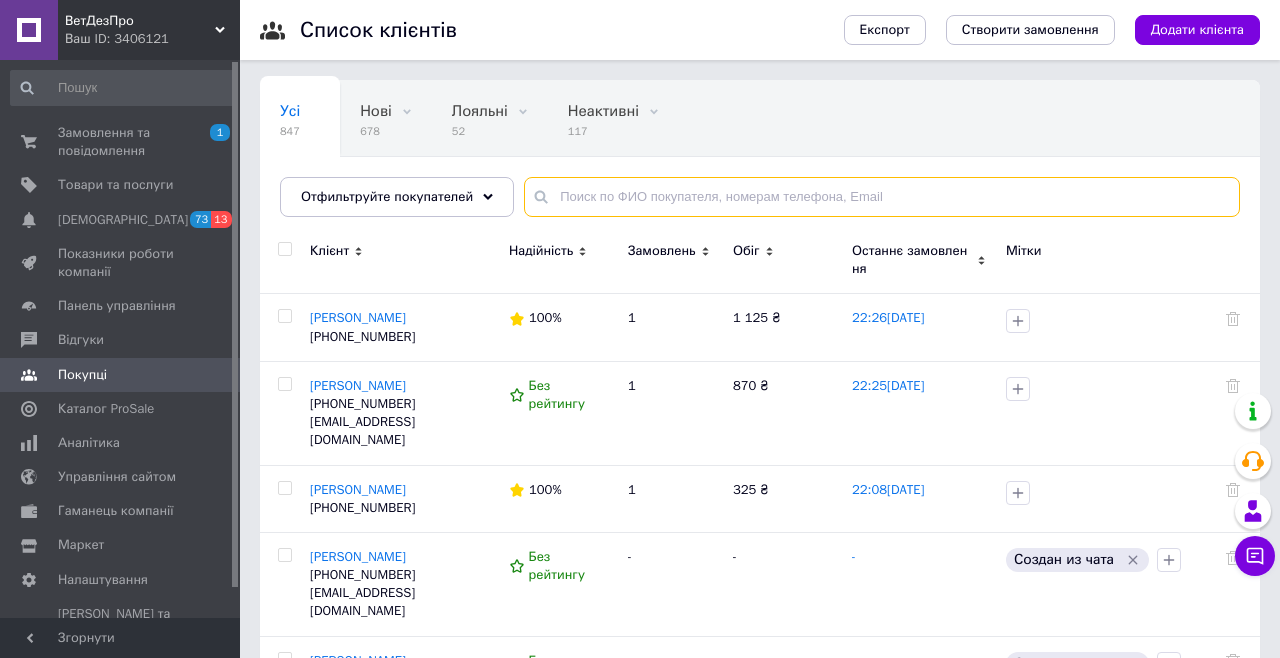 click at bounding box center (882, 197) 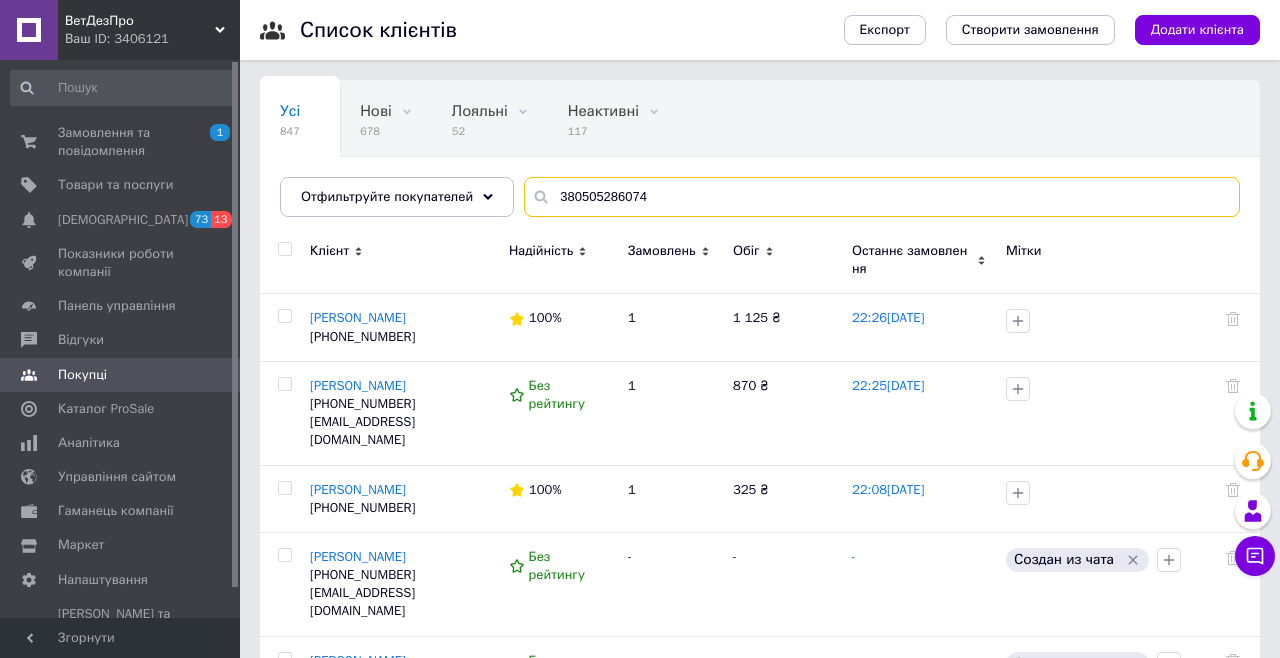 type on "380505286074" 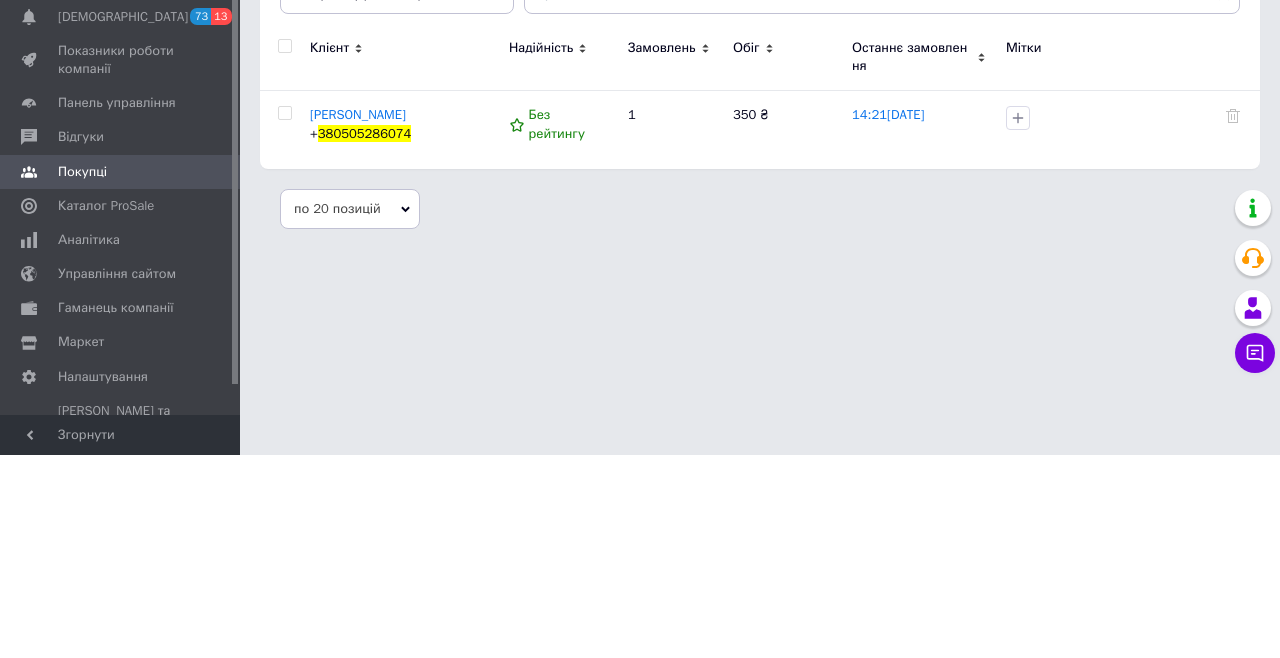 click on "Олена Ошкодерова" at bounding box center (358, 317) 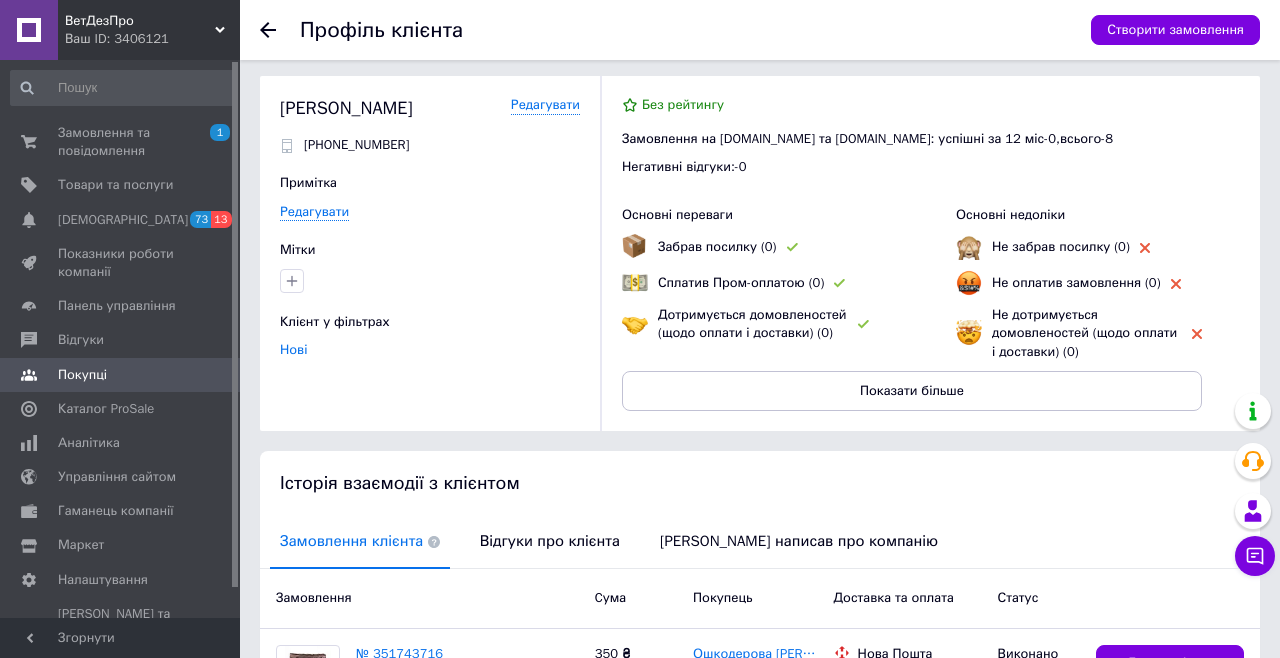 scroll, scrollTop: 95, scrollLeft: 0, axis: vertical 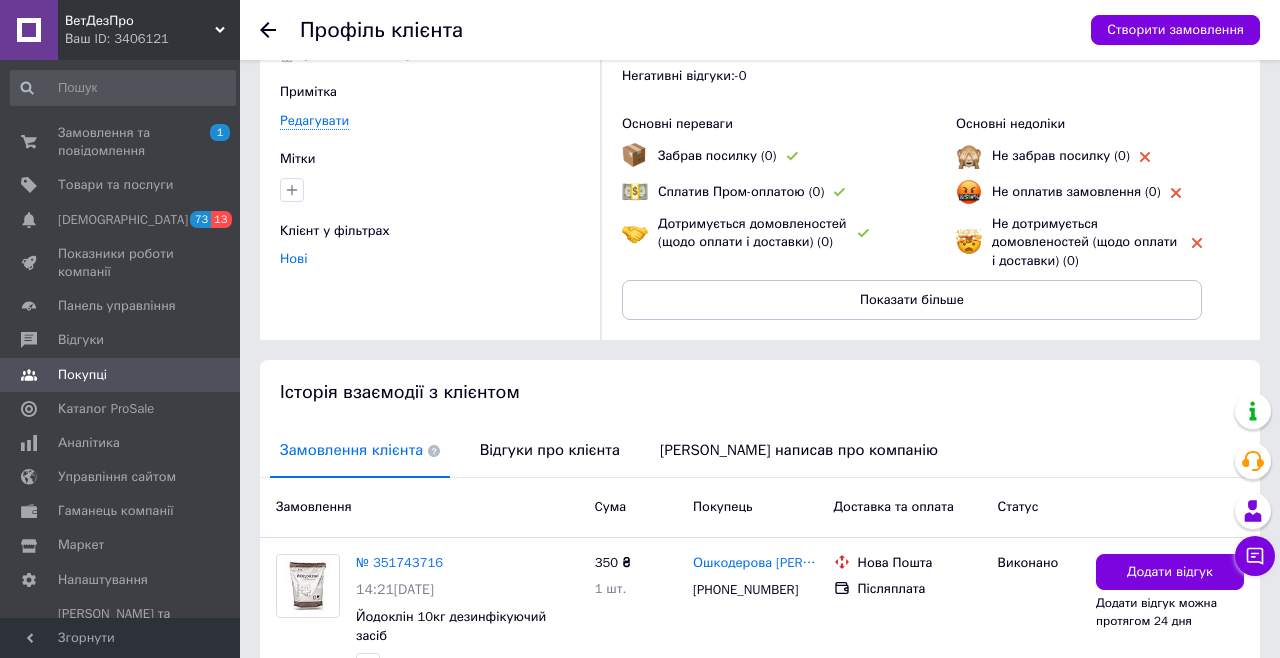 click at bounding box center [455, 563] 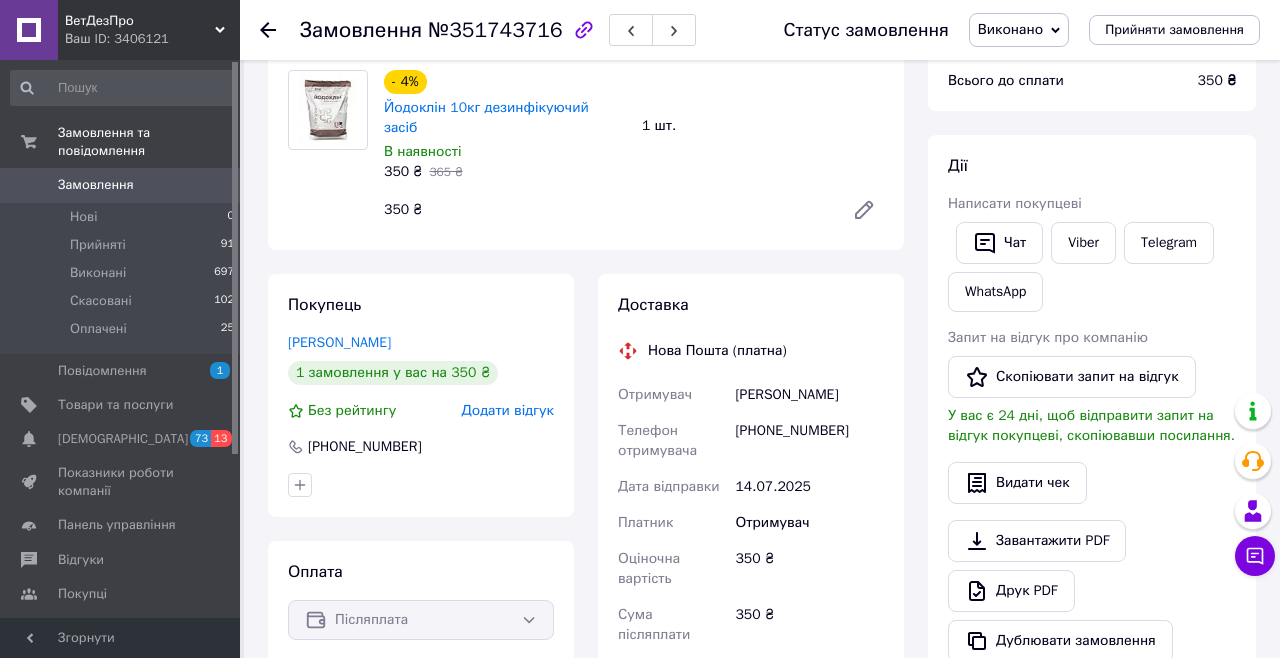 scroll, scrollTop: 189, scrollLeft: 0, axis: vertical 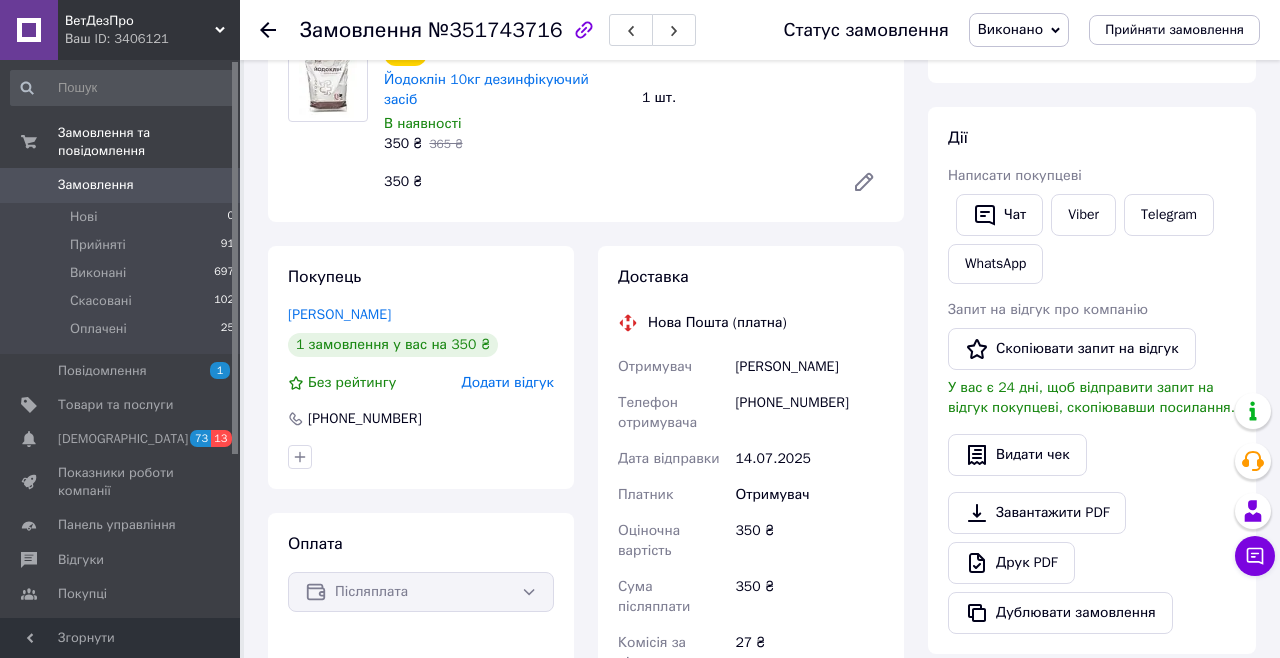 click on "Замовлення 0" at bounding box center (123, 185) 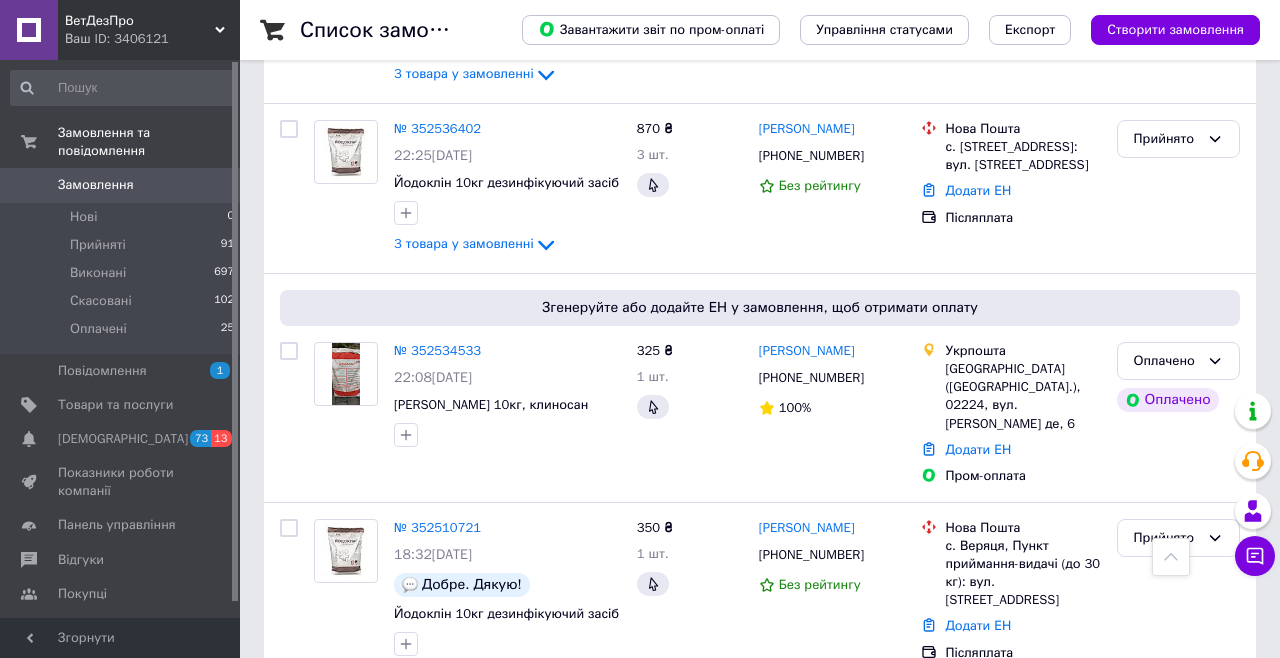click on "№ 352510721" at bounding box center (437, 527) 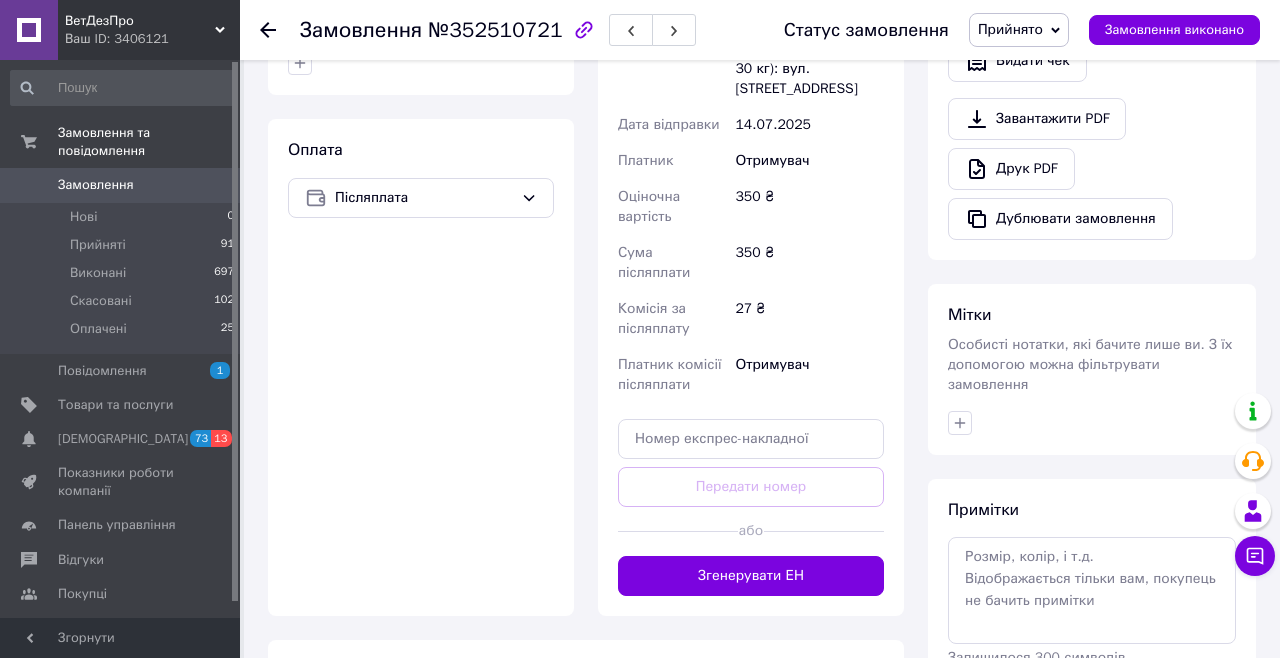 scroll, scrollTop: 644, scrollLeft: 0, axis: vertical 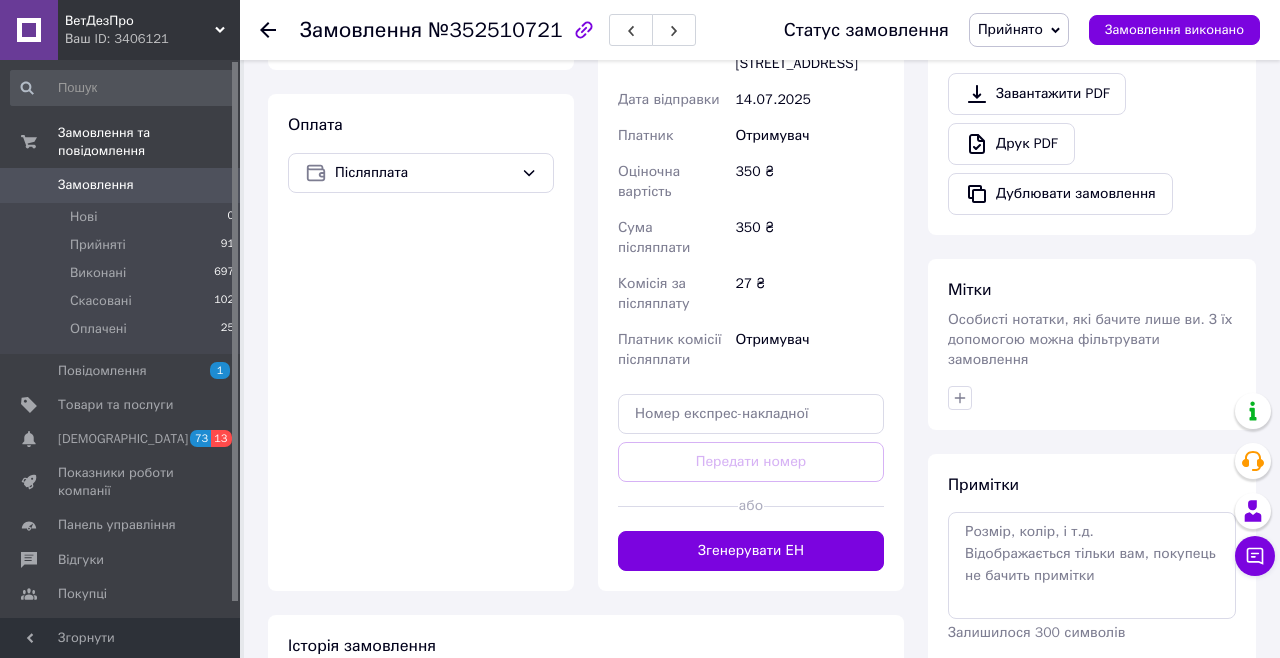click on "Згенерувати ЕН" at bounding box center (751, 551) 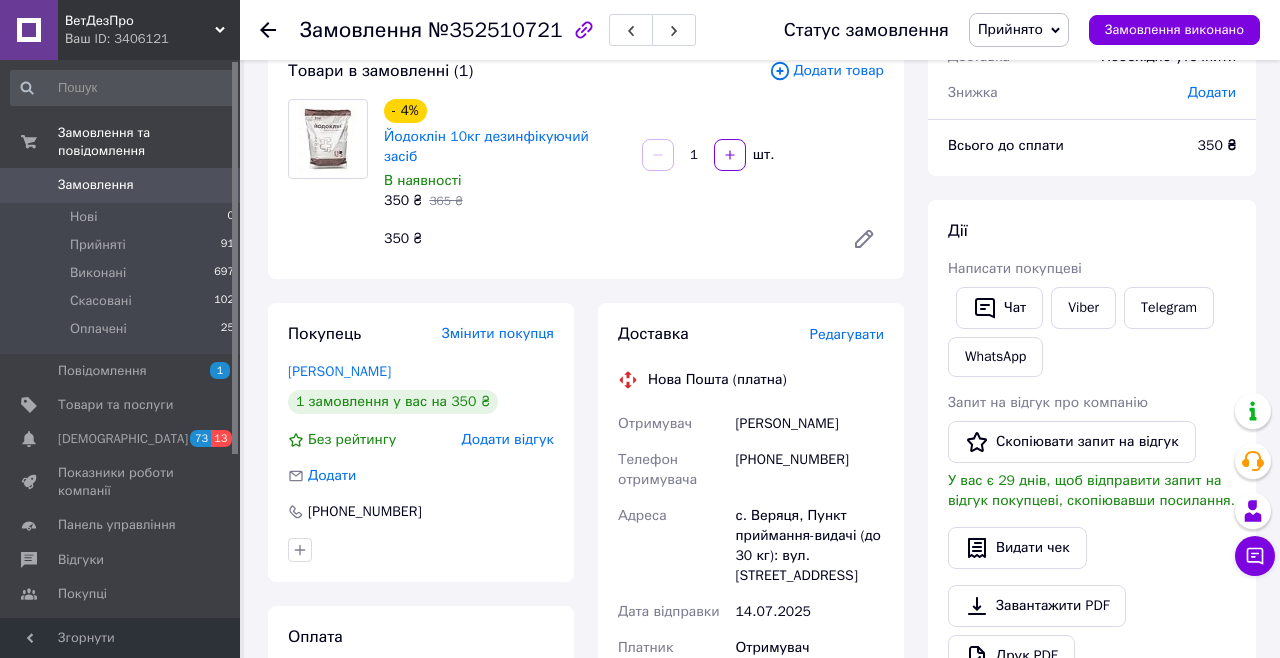 scroll, scrollTop: 113, scrollLeft: 0, axis: vertical 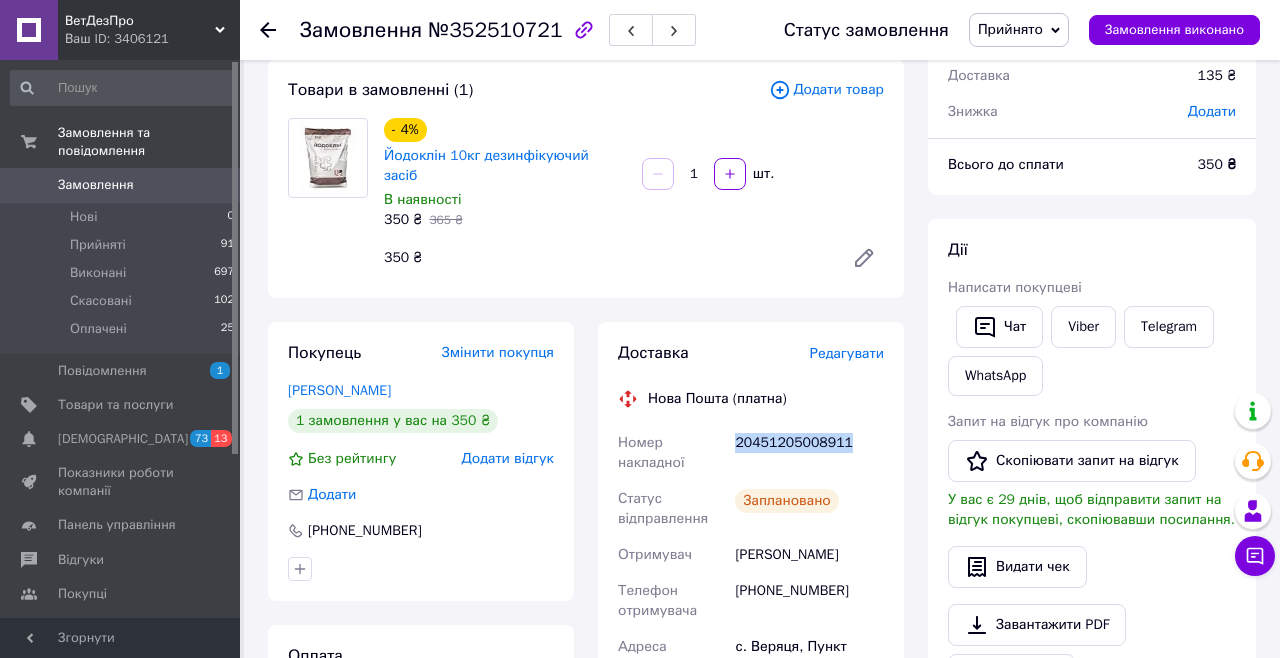 copy on "20451205008911" 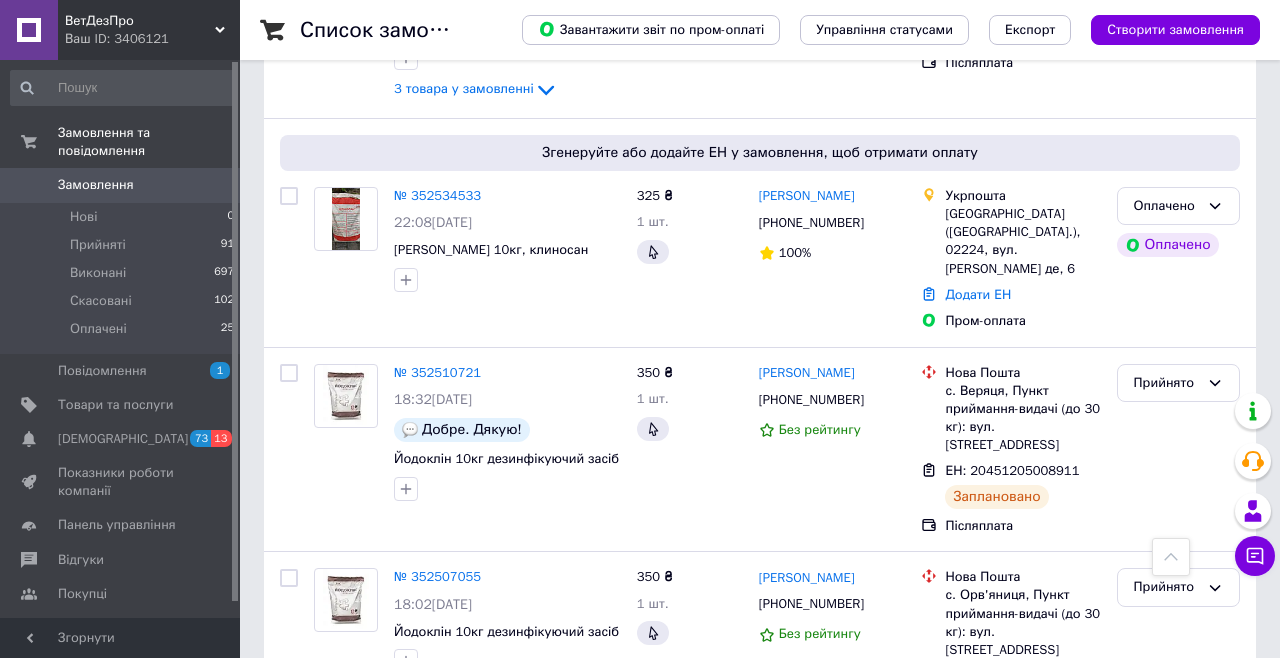 scroll, scrollTop: 670, scrollLeft: 0, axis: vertical 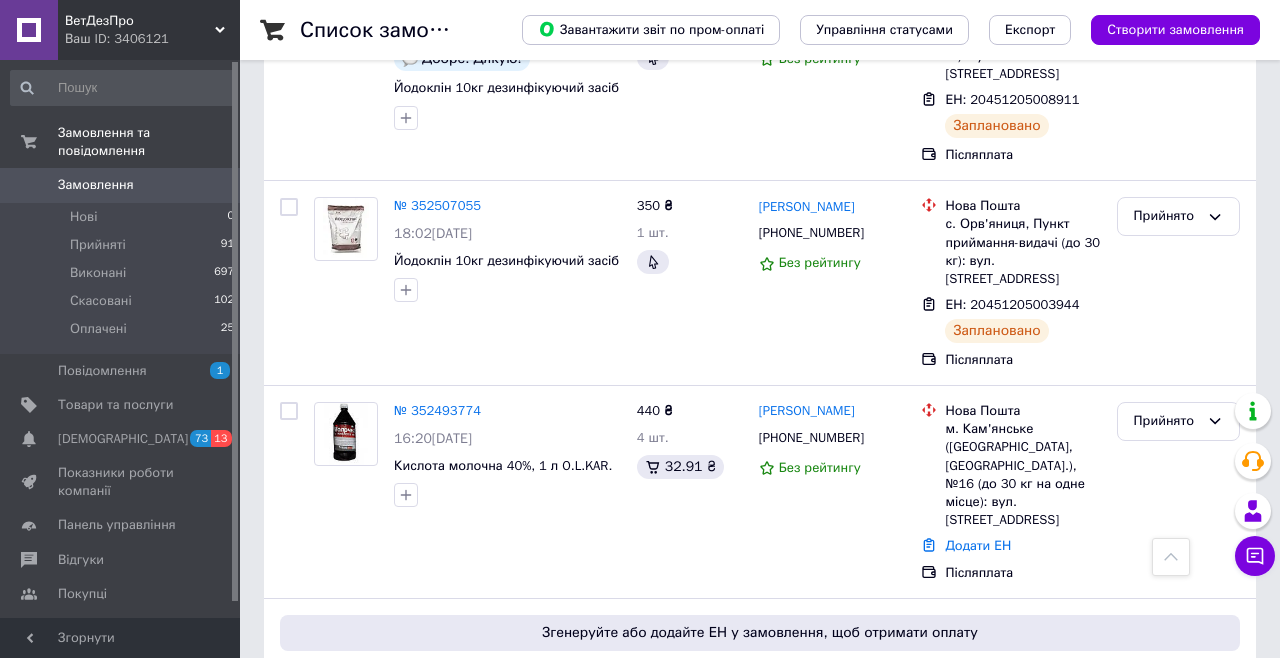 click on "№ 352493774" at bounding box center [437, 410] 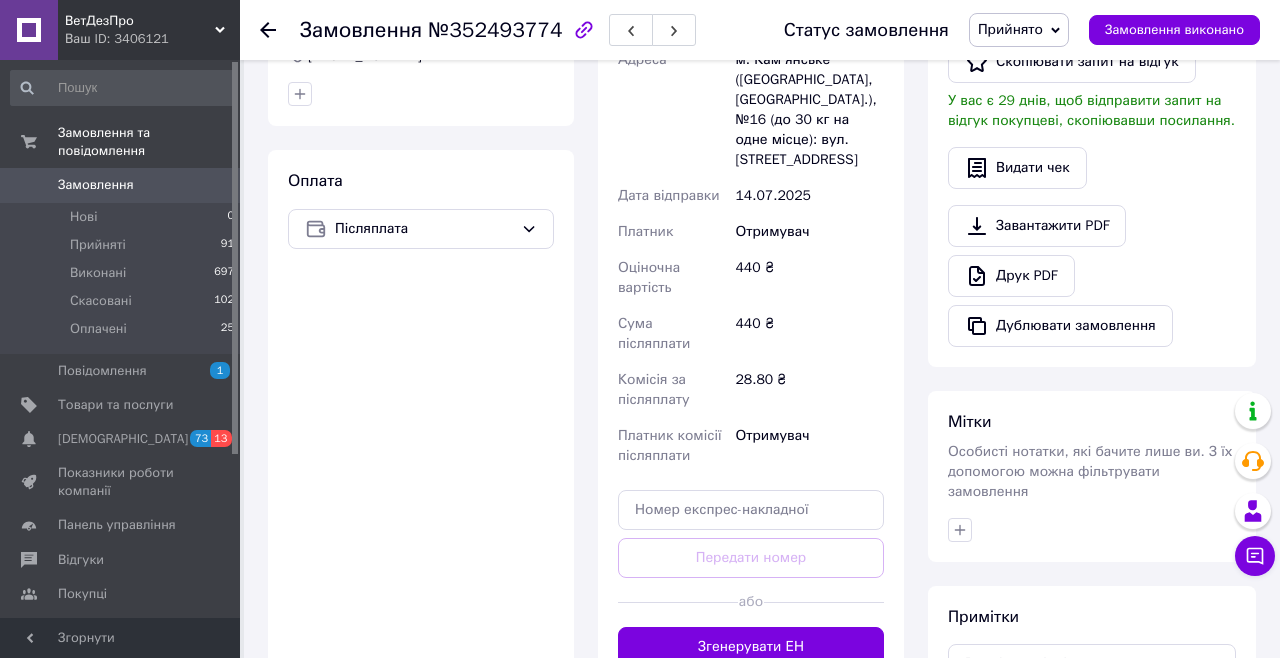 scroll, scrollTop: 571, scrollLeft: 0, axis: vertical 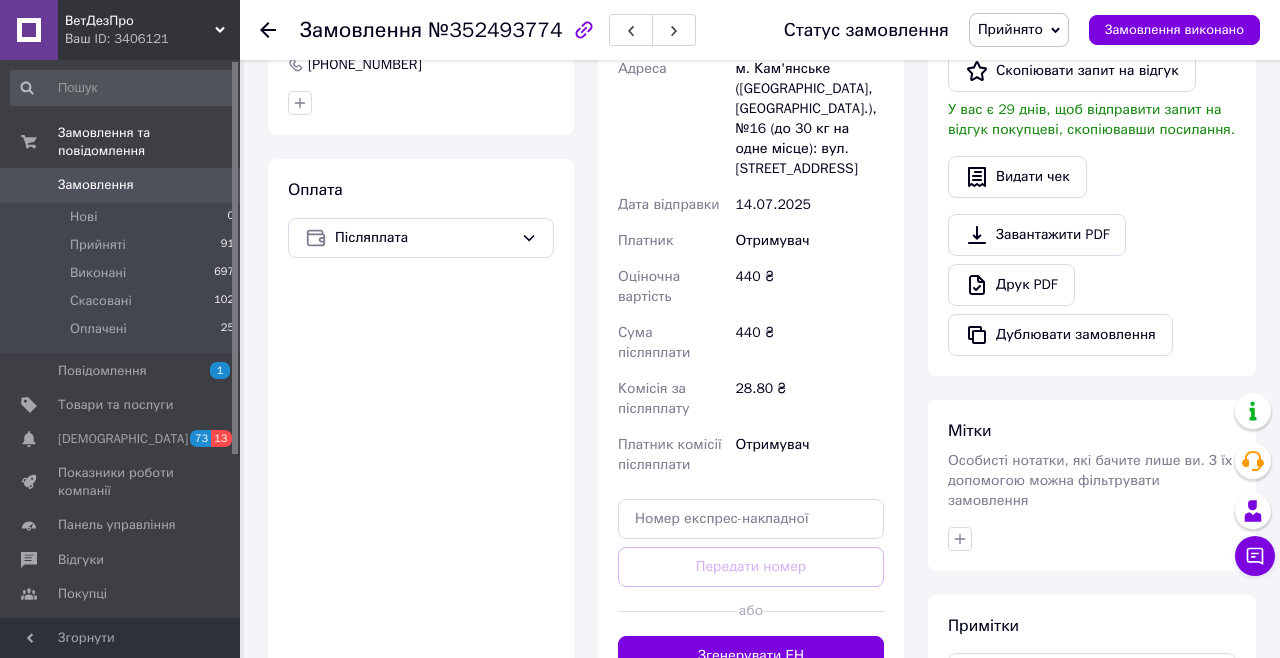 click 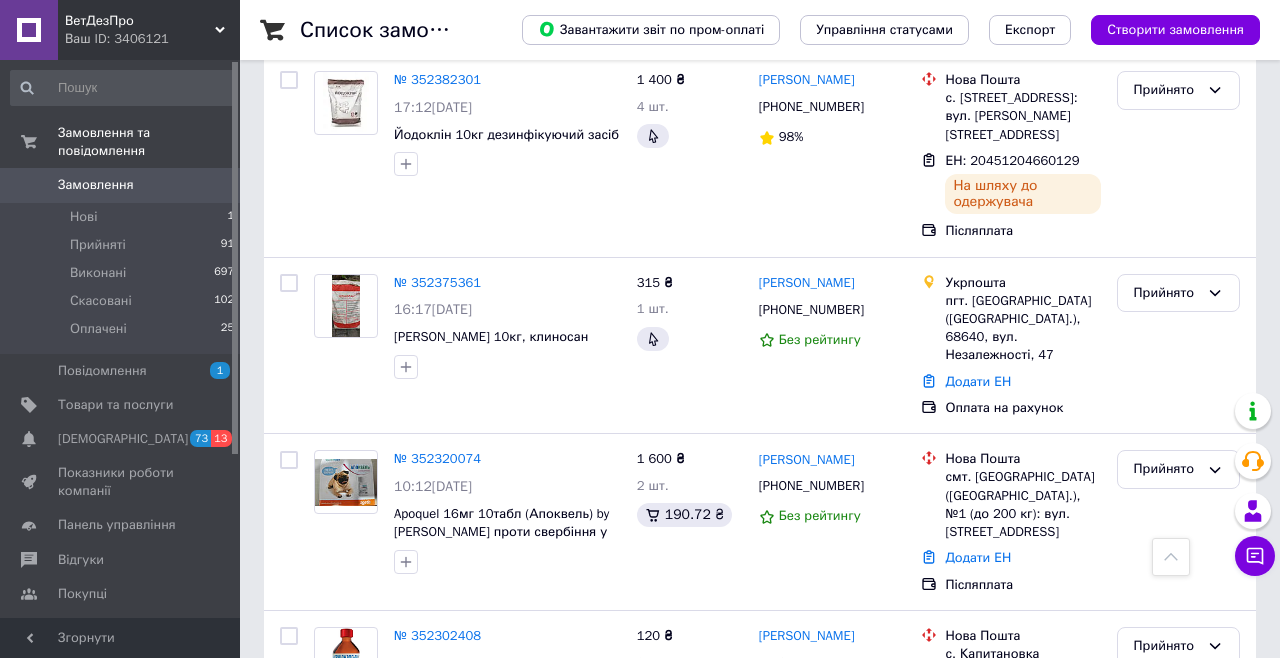 scroll, scrollTop: 3269, scrollLeft: 0, axis: vertical 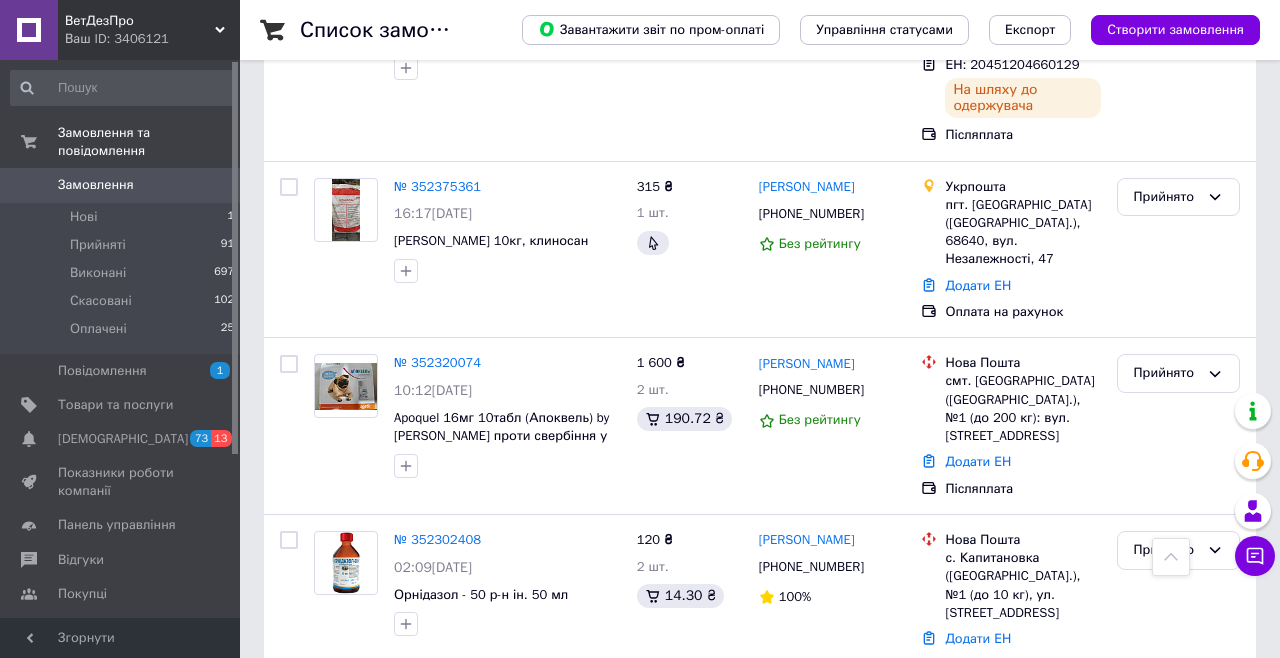click on "0" at bounding box center [212, 185] 